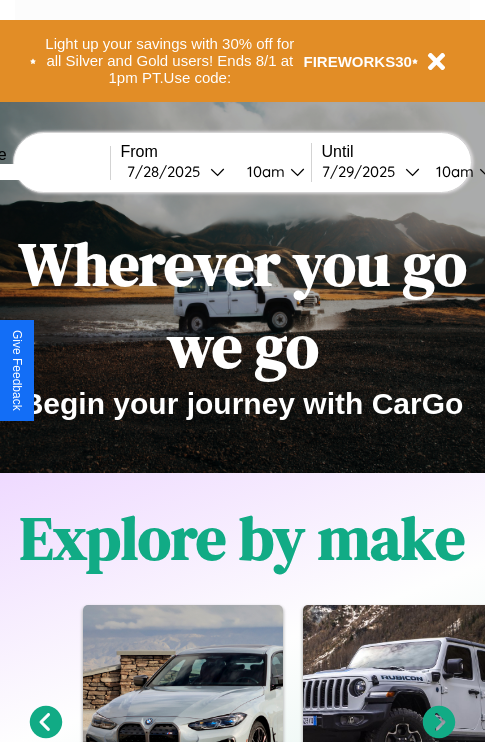 scroll, scrollTop: 2423, scrollLeft: 0, axis: vertical 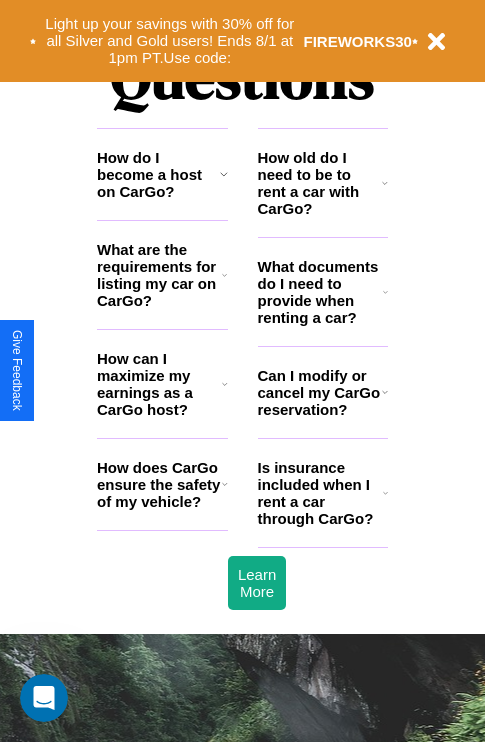 click on "How old do I need to be to rent a car with CarGo?" at bounding box center (320, 183) 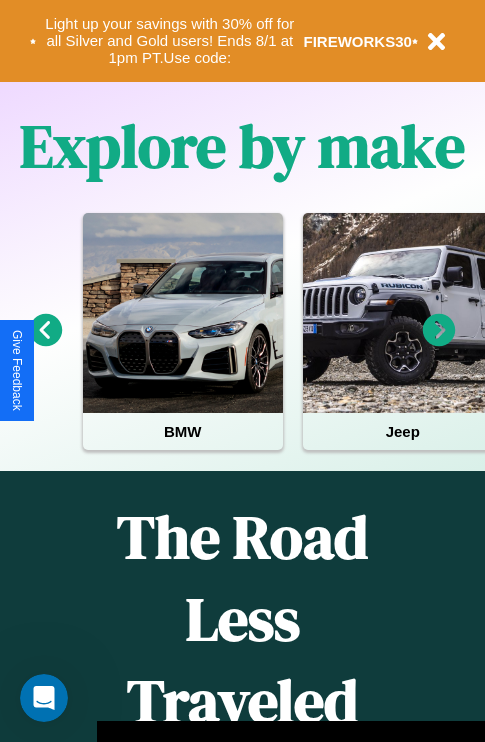 scroll, scrollTop: 308, scrollLeft: 0, axis: vertical 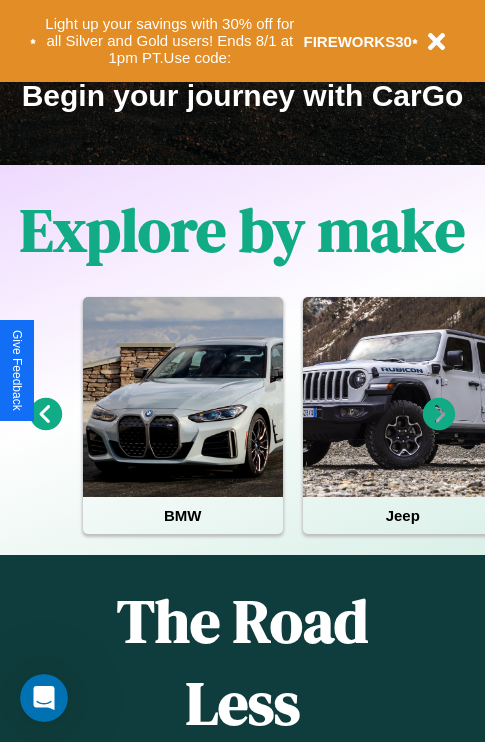 click 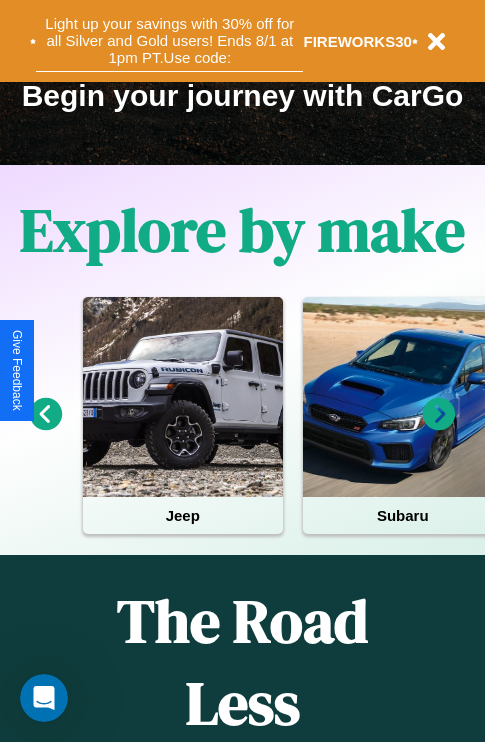 click on "Light up your savings with 30% off for all Silver and Gold users! Ends 8/1 at 1pm PT.  Use code:" at bounding box center [169, 41] 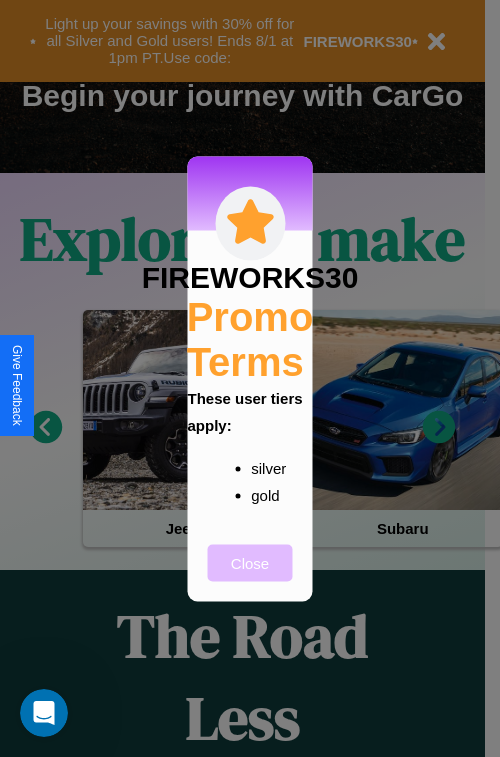 click on "Close" at bounding box center (250, 562) 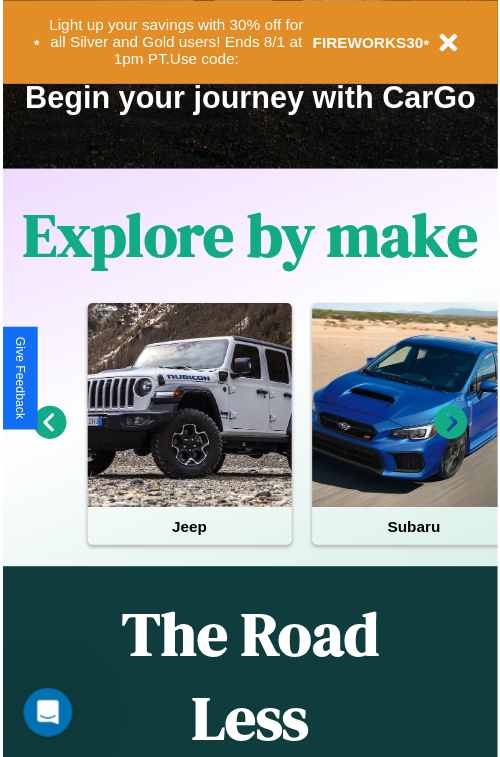scroll, scrollTop: 0, scrollLeft: 0, axis: both 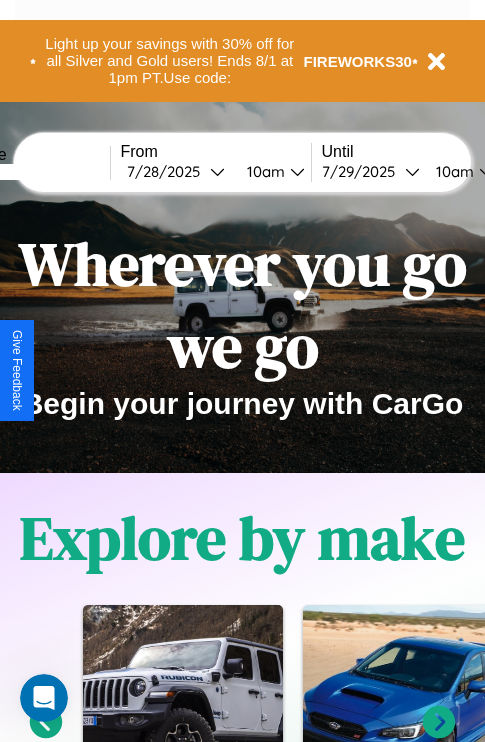 click at bounding box center (35, 172) 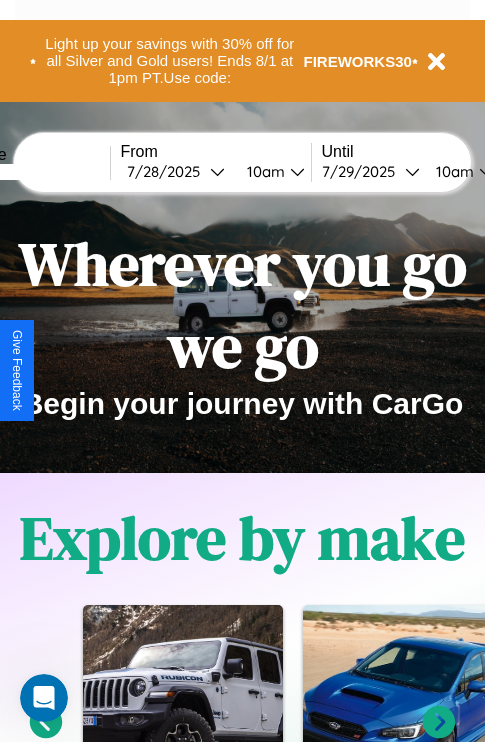 type on "******" 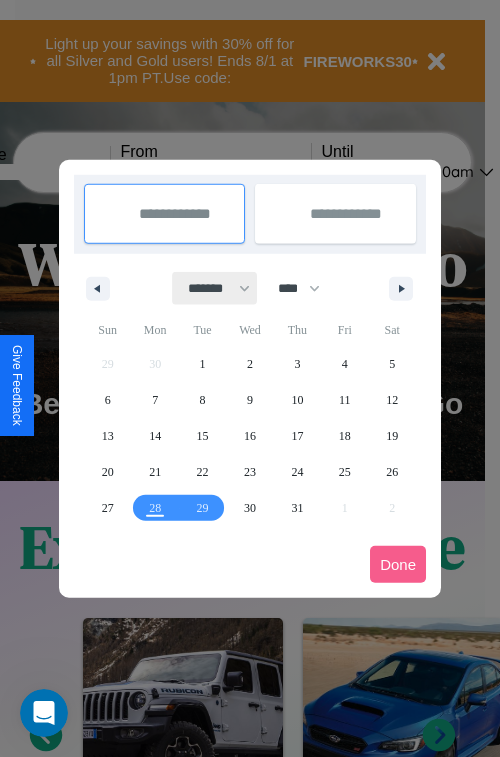 click on "******* ******** ***** ***** *** **** **** ****** ********* ******* ******** ********" at bounding box center [215, 288] 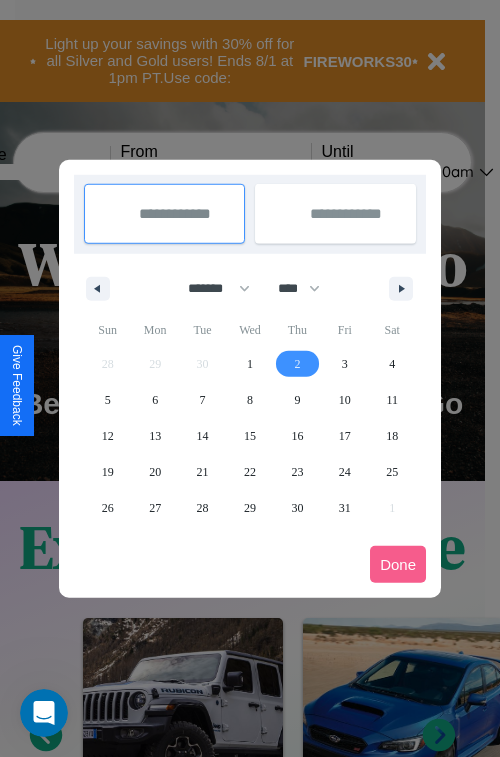 click on "2" at bounding box center [297, 364] 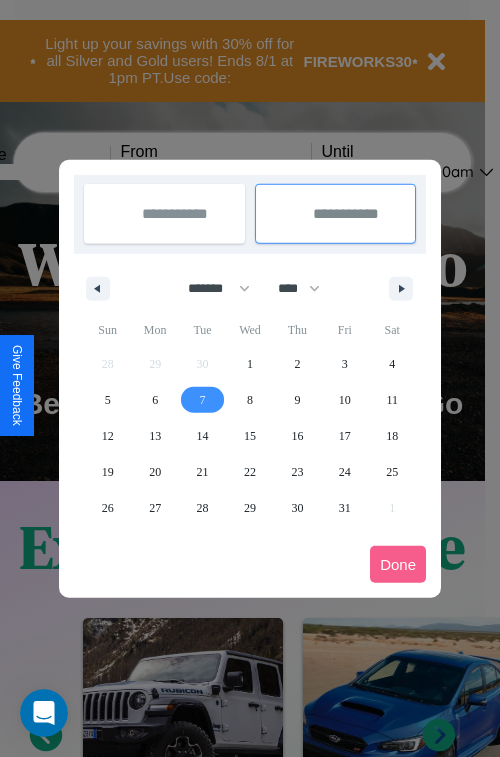 click on "7" at bounding box center (203, 400) 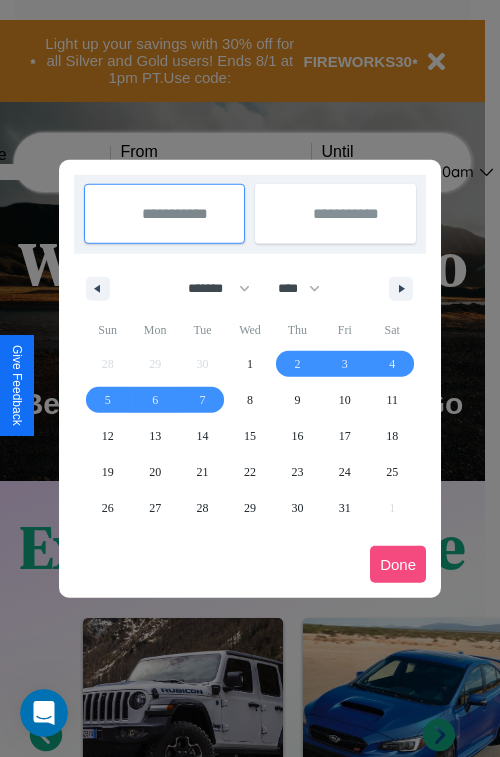 click on "Done" at bounding box center [398, 564] 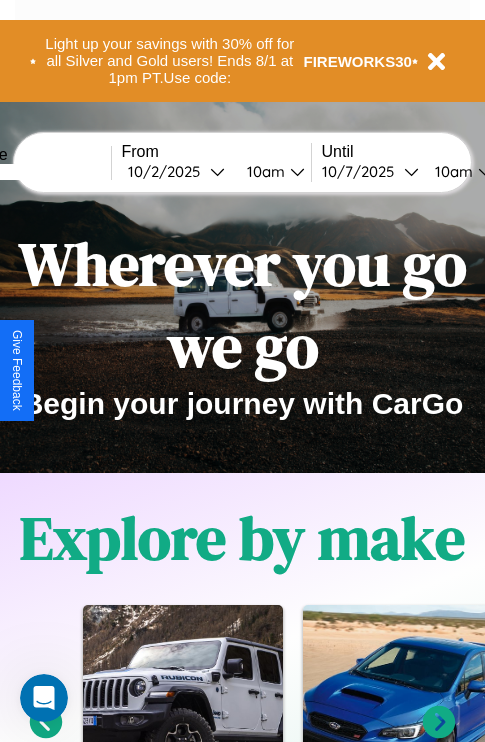 click on "10am" at bounding box center [263, 171] 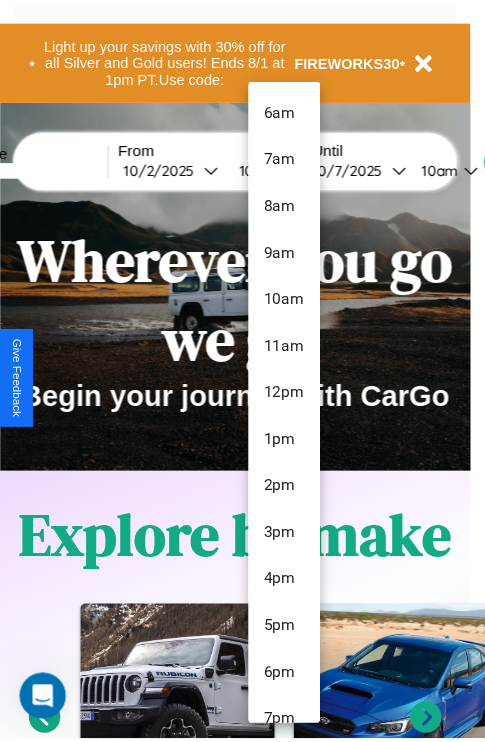 scroll, scrollTop: 67, scrollLeft: 0, axis: vertical 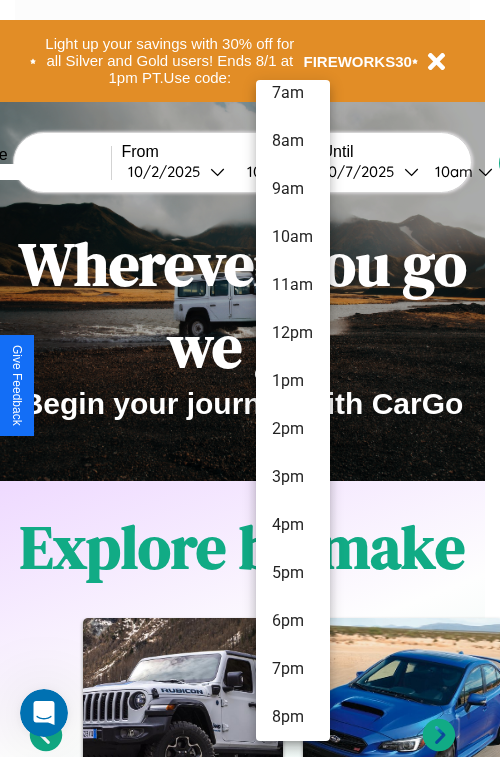 click on "8pm" at bounding box center [293, 717] 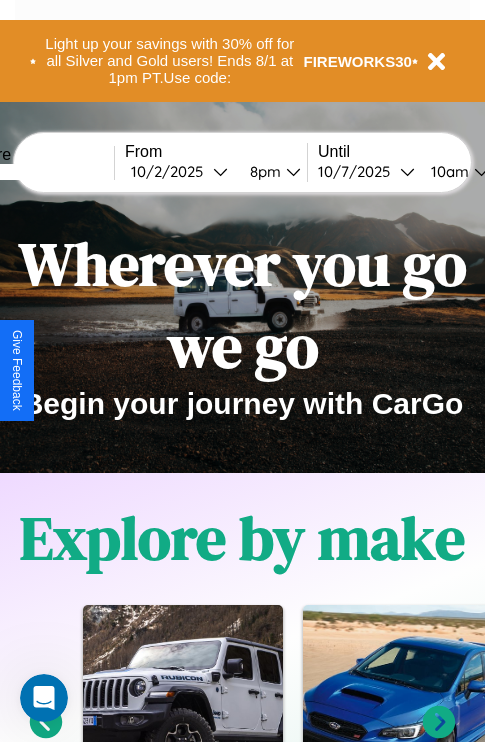 scroll, scrollTop: 0, scrollLeft: 71, axis: horizontal 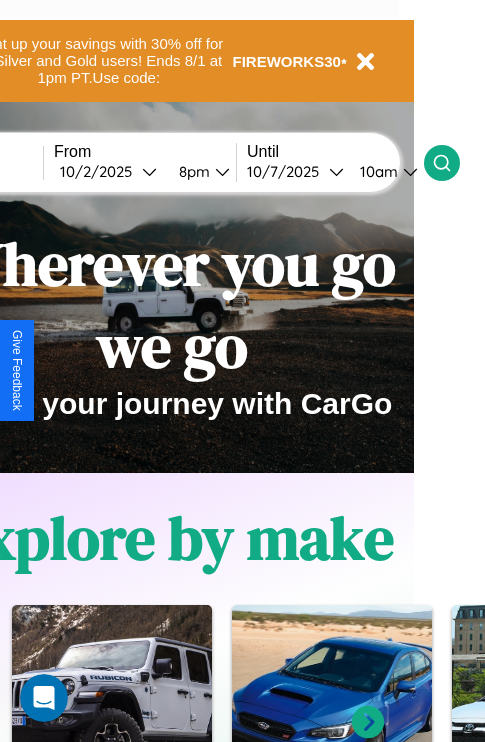 click 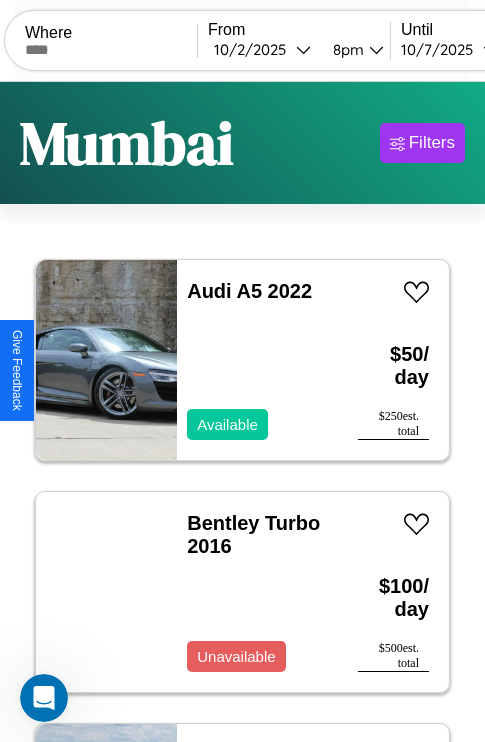 scroll, scrollTop: 95, scrollLeft: 0, axis: vertical 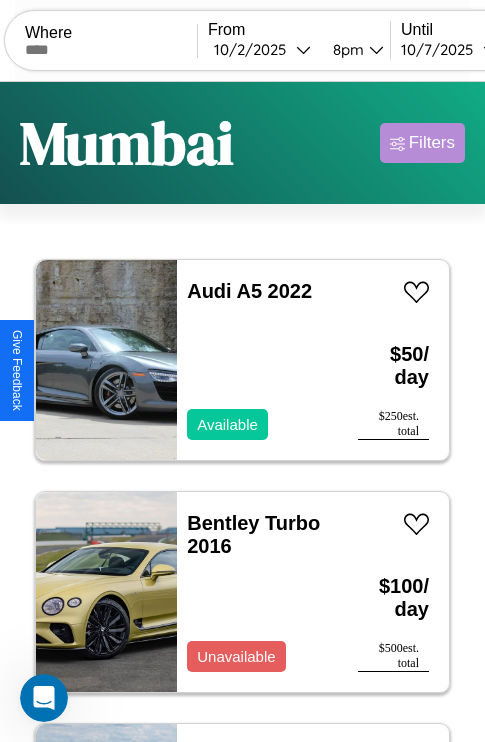 click on "Filters" at bounding box center [432, 143] 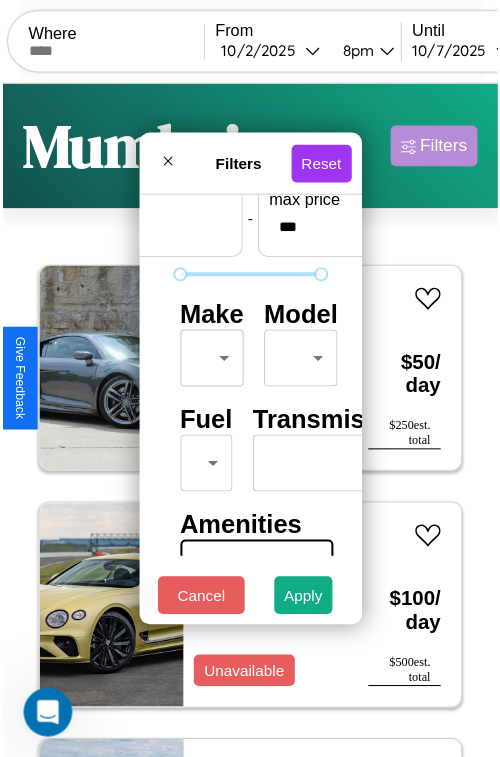 scroll, scrollTop: 162, scrollLeft: 0, axis: vertical 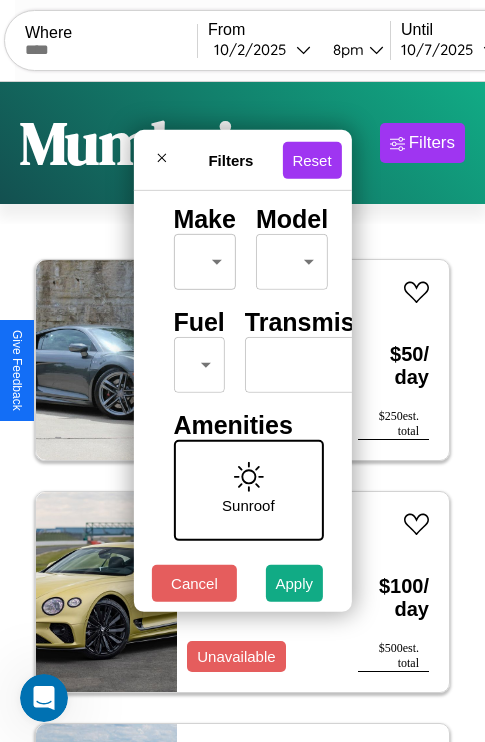click on "CarGo Where From [DATE] [TIME] Until [DATE] [TIME] Become a Host Login Sign Up [CITY] Filters 28  cars in this area These cars can be picked up in this city. Audi   A5   2022 Available $ 50  / day $ 250  est. total Bentley   Turbo   2016 Unavailable $ 100  / day $ 500  est. total Hyundai   Hyundai Translead Trailers   2021 Available $ 80  / day $ 400  est. total Chrysler   Grand Voyager   2021 Unavailable $ 70  / day $ 350  est. total Tesla   Model Y   2014 Available $ 150  / day $ 750  est. total Kia   Forte Koup   2014 Available $ 150  / day $ 750  est. total Dodge   Shelby Charger   2021 Available $ 40  / day $ 200  est. total Nissan   Versa Note   2020 Available $ 40  / day $ 200  est. total Jeep   J-10   2018 Available $ 160  / day $ 800  est. total Lexus   RC   2024 Available $ 80  / day $ 400  est. total Ford   L9000   2020 Available $ 170  / day $ 850  est. total Jaguar   F-PACE   2019 Available $ 200  / day $ 1000  est. total Maserati   TC   2019 Available $ 90  / day $ 450  est. total GMC" at bounding box center [242, 412] 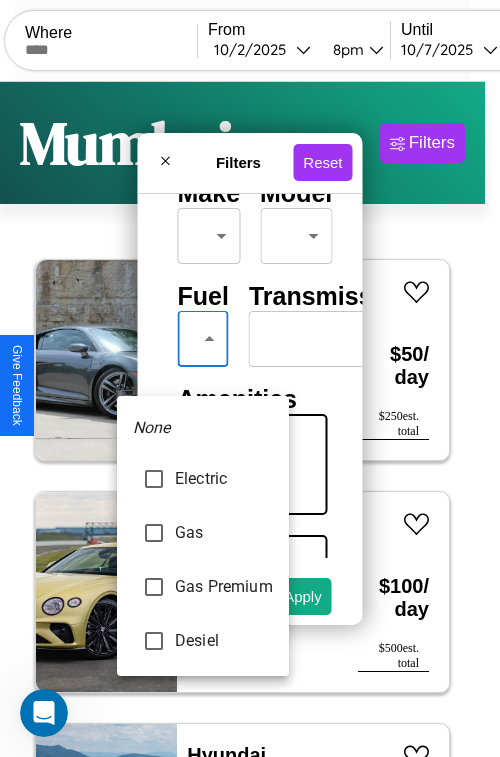 type on "**********" 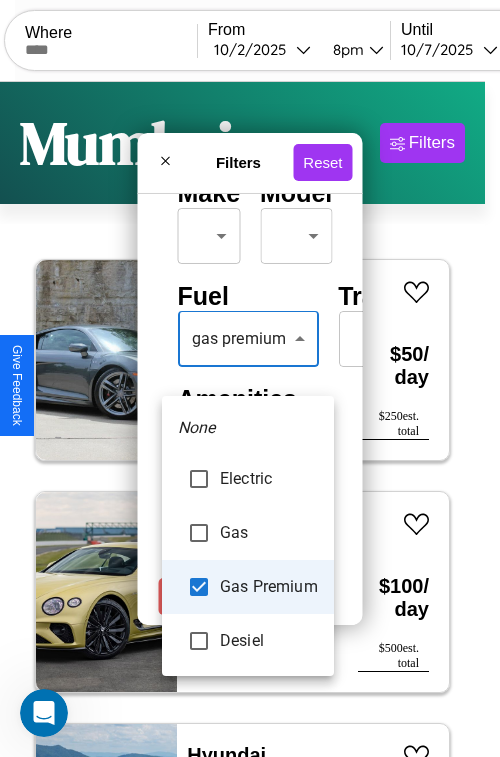 click at bounding box center (250, 378) 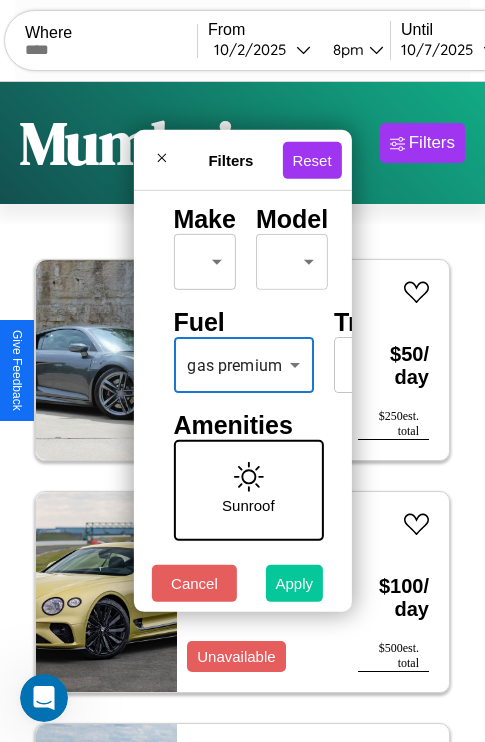click on "Apply" at bounding box center [295, 583] 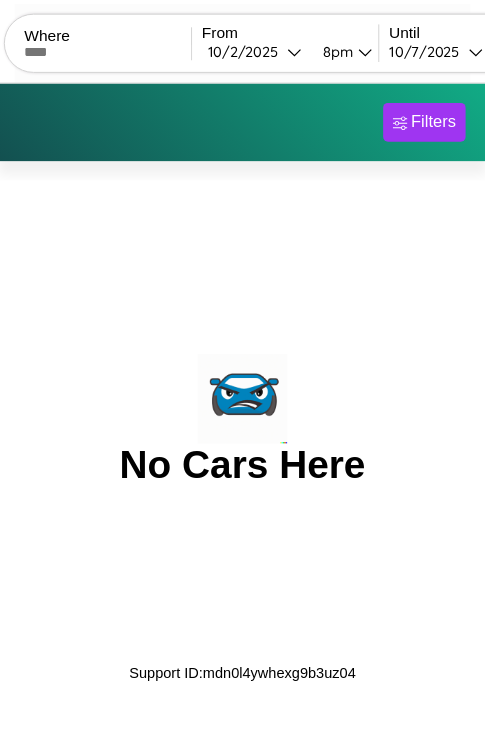 scroll, scrollTop: 0, scrollLeft: 0, axis: both 